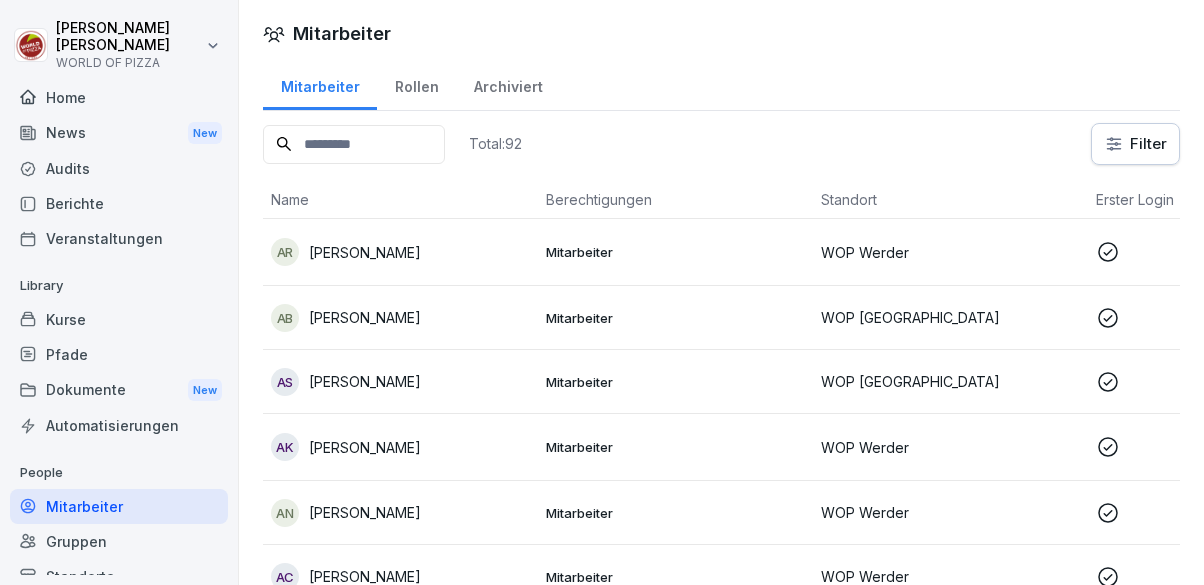 scroll, scrollTop: 0, scrollLeft: 0, axis: both 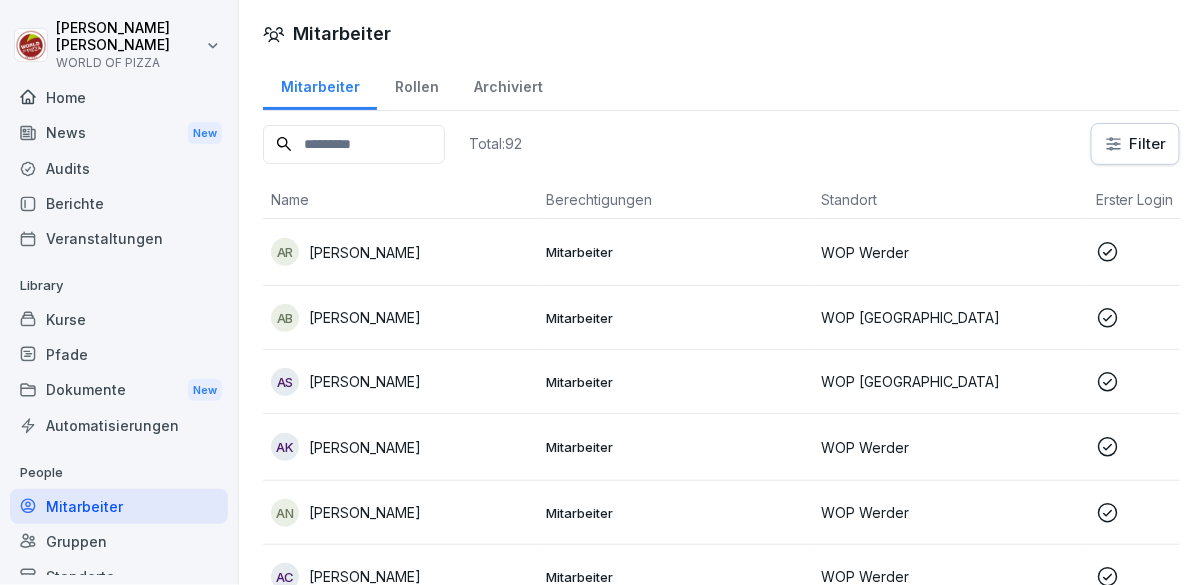 click at bounding box center (354, 144) 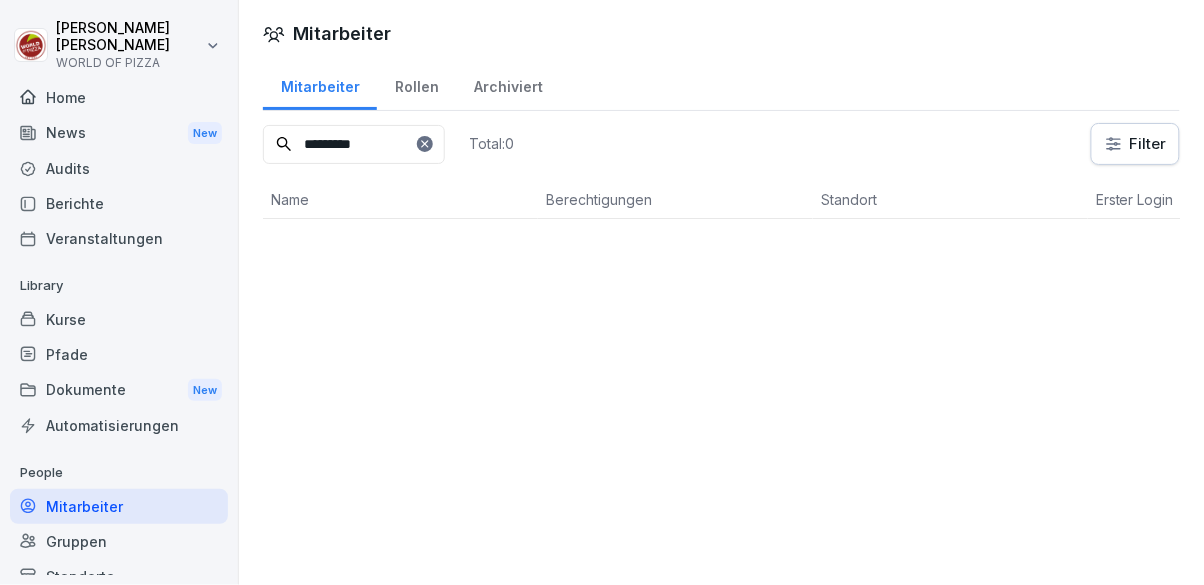 type on "*********" 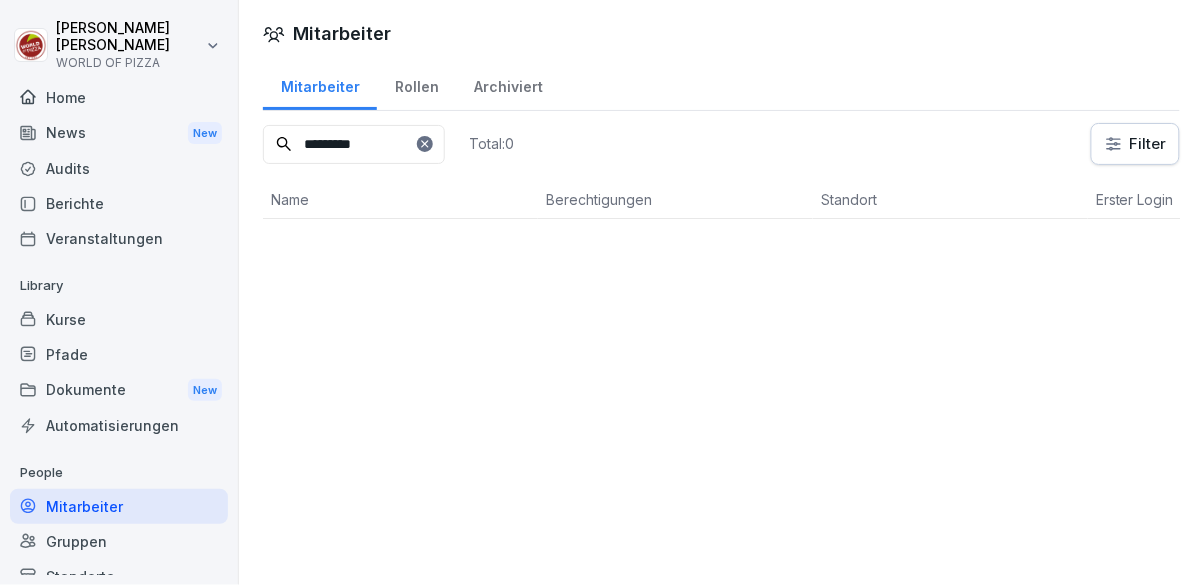 click on "Mitarbeiter" at bounding box center (721, 33) 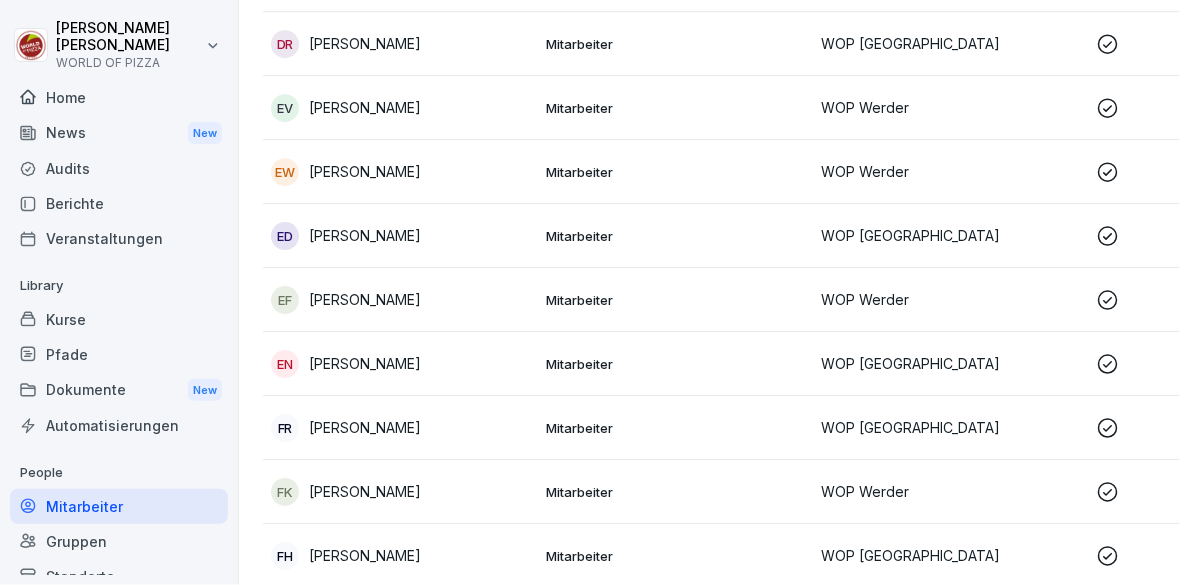 scroll, scrollTop: 0, scrollLeft: 0, axis: both 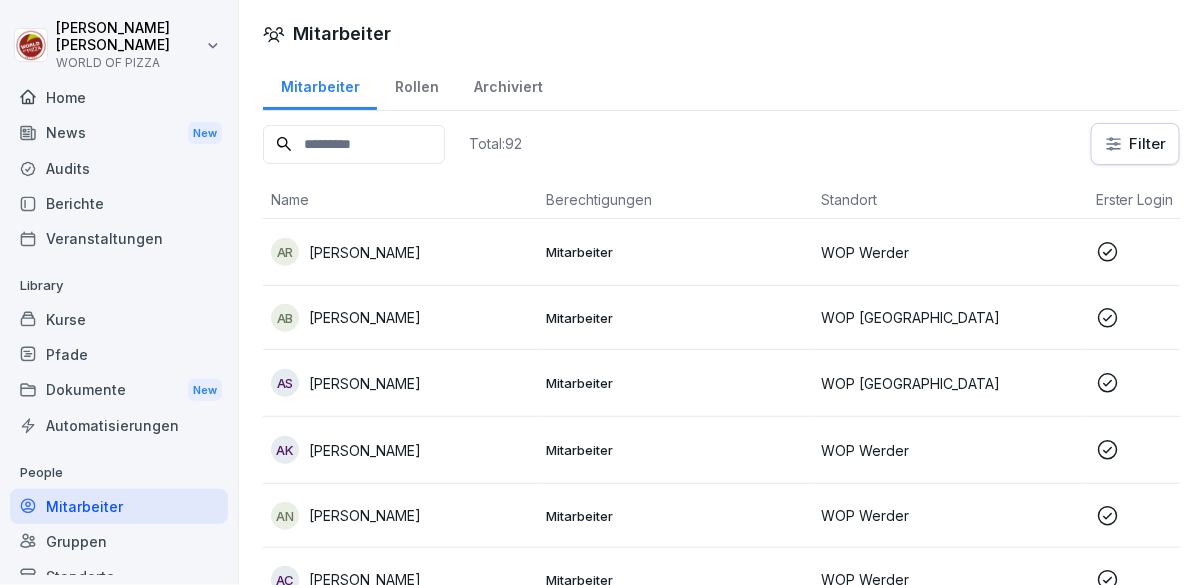 click on "Archiviert" at bounding box center (508, 84) 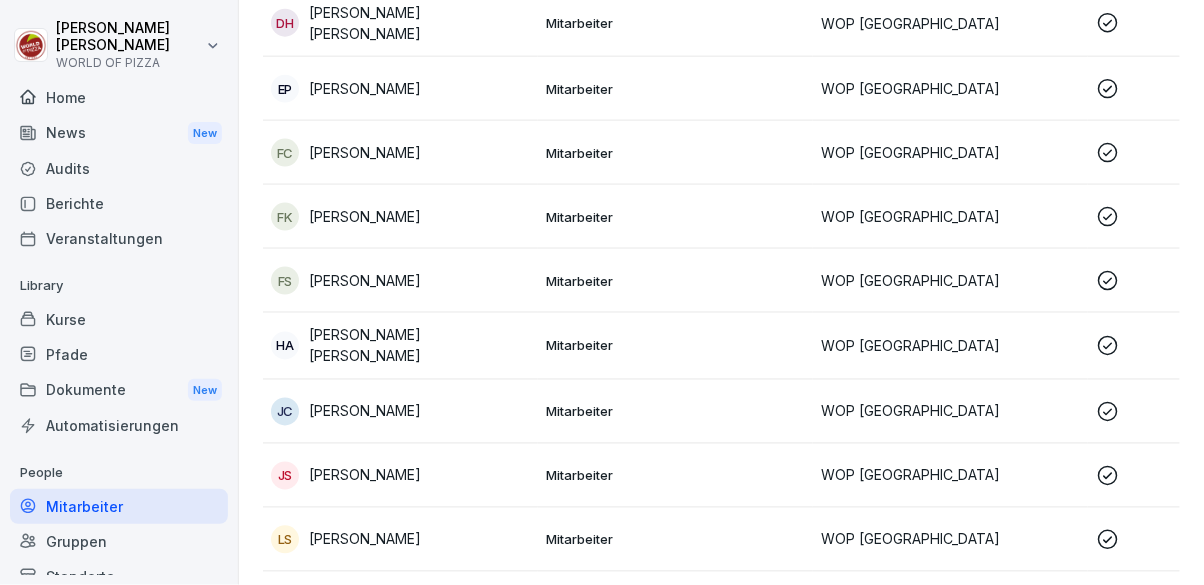 scroll, scrollTop: 0, scrollLeft: 0, axis: both 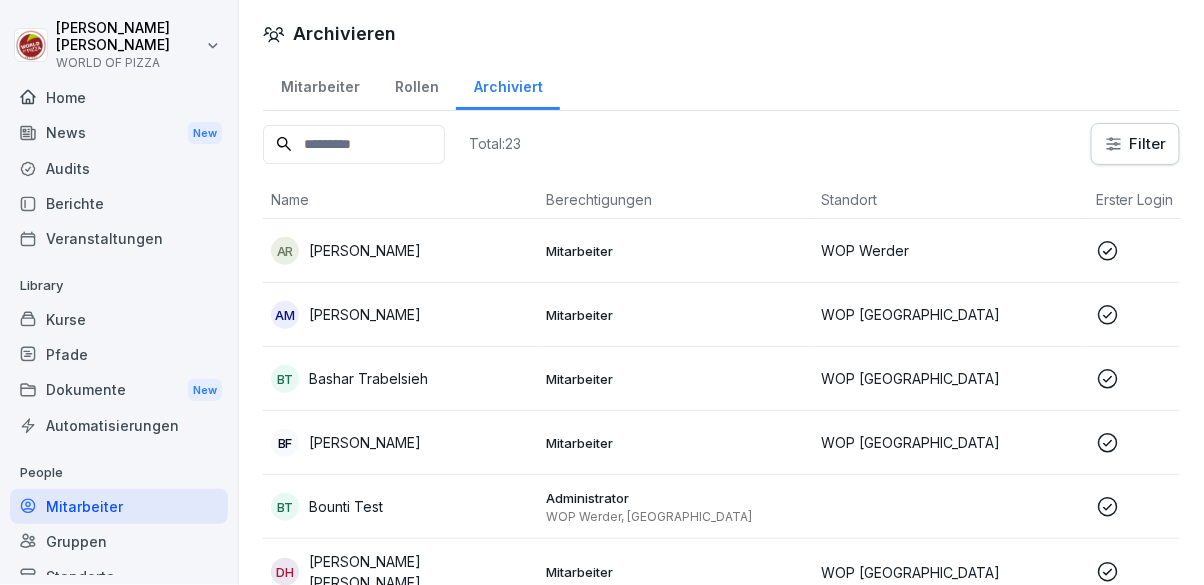 click on "Mitarbeiter" at bounding box center [320, 84] 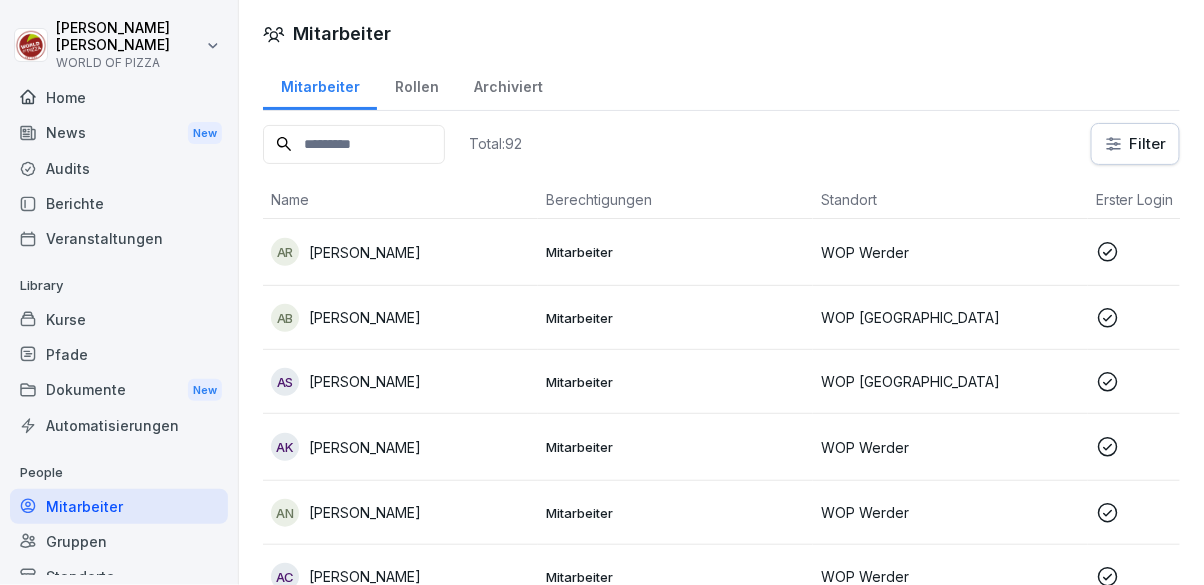 click on "[PERSON_NAME] WORLD OF PIZZA Home News New Audits Berichte Veranstaltungen Library Kurse Pfade Dokumente New Automatisierungen People Mitarbeiter Gruppen Standorte Support Einstellungen Mitarbeiter Mitarbeiter Rollen Archiviert Total:  92 Filter Name Berechtigungen Standort Erster Login [PERSON_NAME] AR [PERSON_NAME] Mitarbeiter WOP Werder [PERSON_NAME] KFZ und Bike, Teamleiter, [PERSON_NAME] KFZ AB [PERSON_NAME] Mitarbeiter WOP [GEOGRAPHIC_DATA] Fahrer nur BIKE AS [PERSON_NAME] Mitarbeiter WOP [GEOGRAPHIC_DATA] Fahrer KFZ und Bike AK [PERSON_NAME] Mitarbeiter WOP Werder [PERSON_NAME] KFZ und Bike, Innendienst, Fuhrparkleiter AN [PERSON_NAME] Mitarbeiter WOP Werder [PERSON_NAME] KFZ AC [PERSON_NAME] Mitarbeiter WOP Werder Teamleiter, Innendienst AK [PERSON_NAME] Mitarbeiter WOP Werder [PERSON_NAME] nur BIKE AM [PERSON_NAME] Mitarbeiter WOP [GEOGRAPHIC_DATA] Fahrer KFZ und Bike BY [PERSON_NAME] Mitarbeiter WOP [GEOGRAPHIC_DATA] Fahrer KFZ [PERSON_NAME] Mitarbeiter WOP Werder [PERSON_NAME] KFZ BN [PERSON_NAME] Mitarbeiter WOP [GEOGRAPHIC_DATA] Fahrer KFZ und Bike" at bounding box center [602, 292] 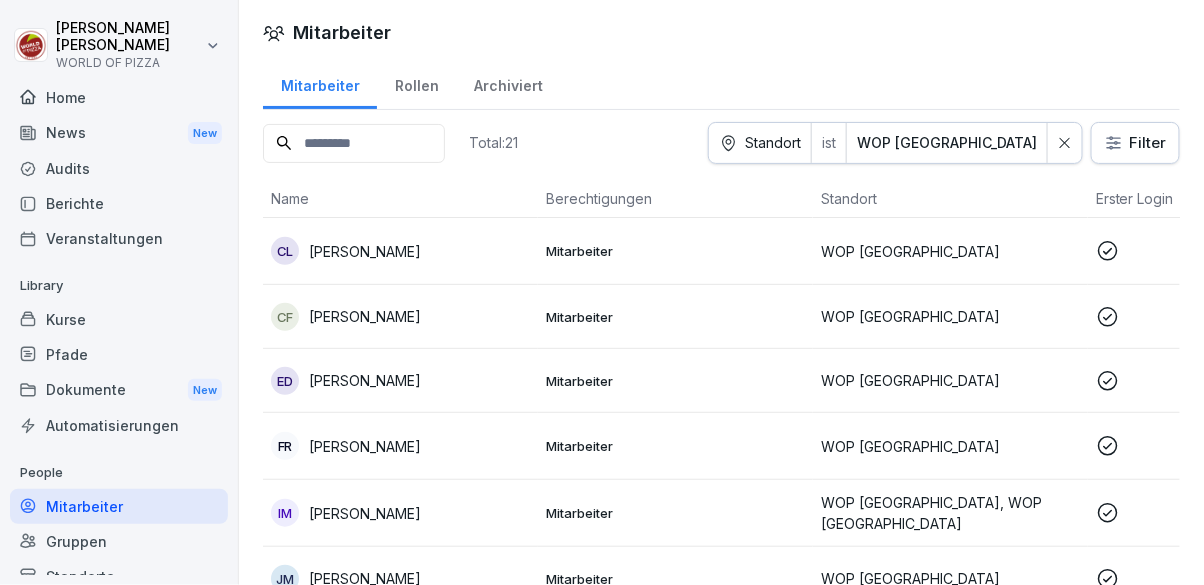 scroll, scrollTop: 0, scrollLeft: 0, axis: both 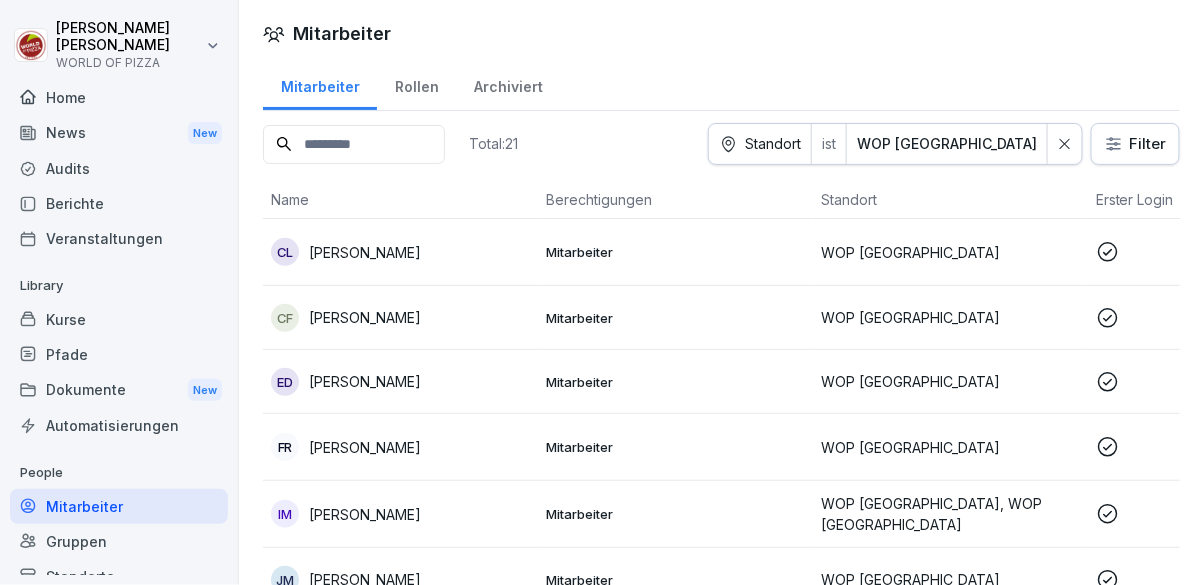 click on "Rollen" at bounding box center (416, 84) 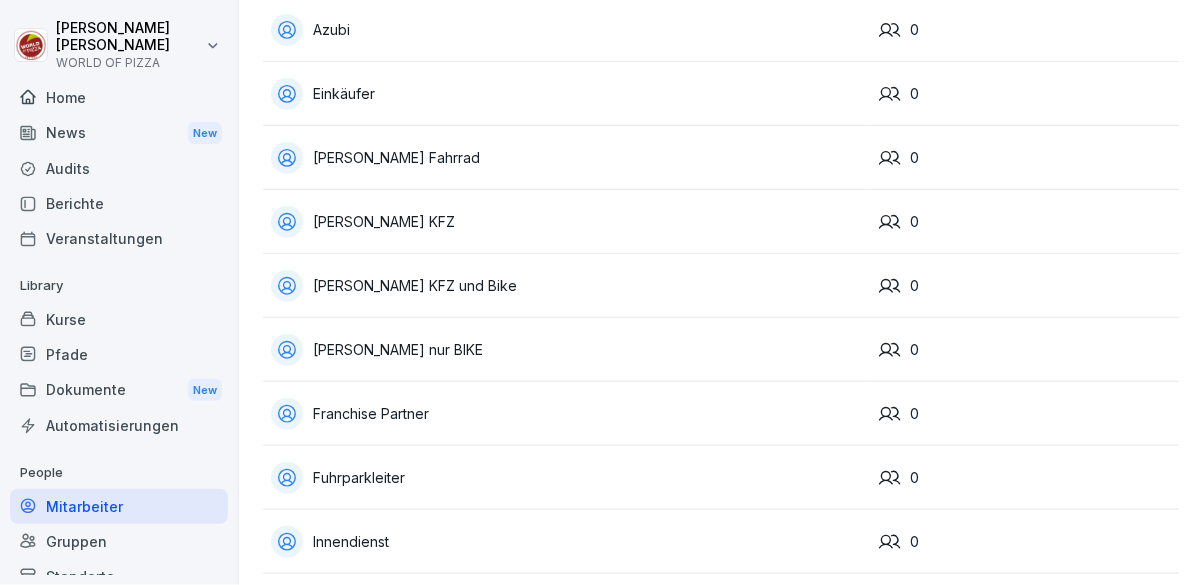 scroll, scrollTop: 0, scrollLeft: 0, axis: both 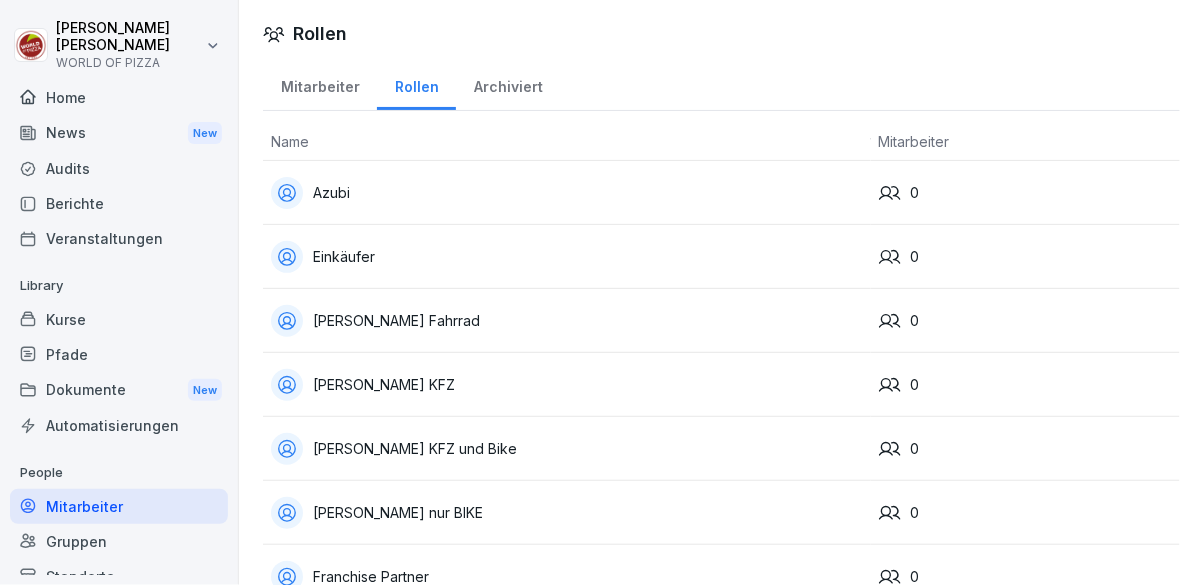 click on "Mitarbeiter" at bounding box center [320, 84] 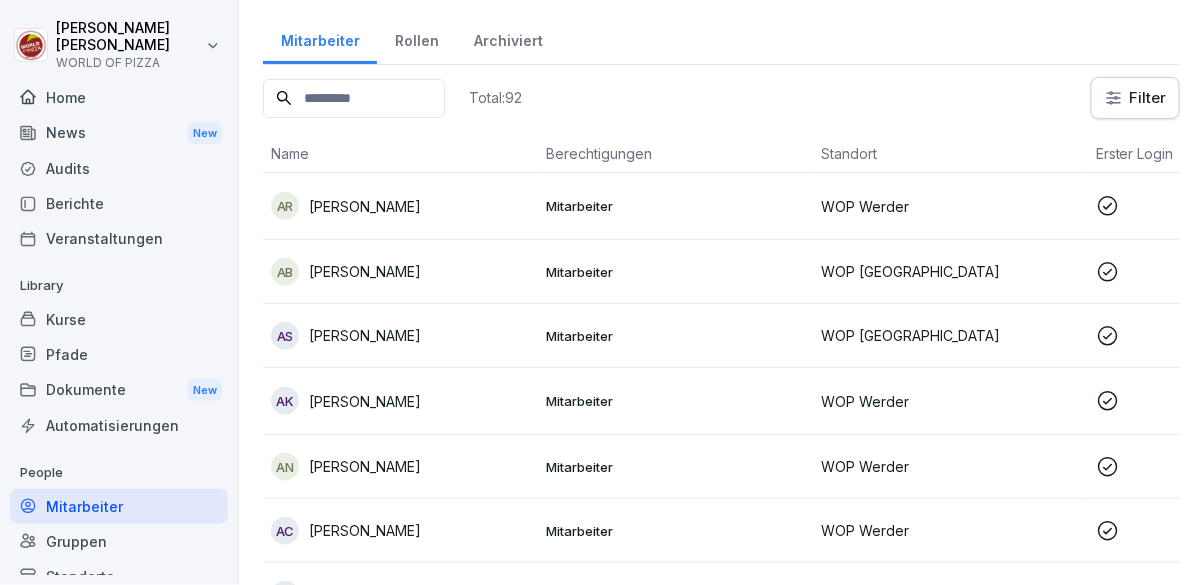 scroll, scrollTop: 0, scrollLeft: 0, axis: both 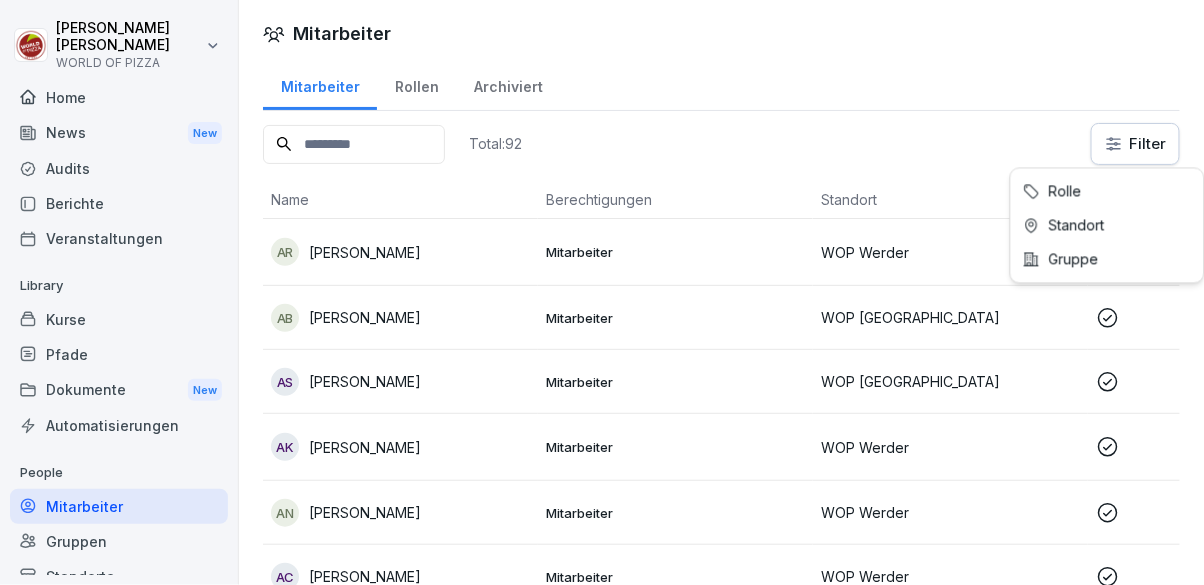 click on "[PERSON_NAME] WORLD OF PIZZA Home News New Audits Berichte Veranstaltungen Library Kurse Pfade Dokumente New Automatisierungen People Mitarbeiter Gruppen Standorte Support Einstellungen Mitarbeiter Mitarbeiter Rollen Archiviert Total:  92 Filter Name Berechtigungen Standort Erster Login [PERSON_NAME] AR [PERSON_NAME] Mitarbeiter WOP Werder [PERSON_NAME] KFZ und Bike, Teamleiter, [PERSON_NAME] KFZ AB [PERSON_NAME] Mitarbeiter WOP [GEOGRAPHIC_DATA] Fahrer nur BIKE AS [PERSON_NAME] Mitarbeiter WOP [GEOGRAPHIC_DATA] Fahrer KFZ und Bike AK [PERSON_NAME] Mitarbeiter WOP Werder [PERSON_NAME] KFZ und Bike, Innendienst, Fuhrparkleiter AN [PERSON_NAME] Mitarbeiter WOP Werder [PERSON_NAME] KFZ AC [PERSON_NAME] Mitarbeiter WOP Werder Teamleiter, Innendienst AK [PERSON_NAME] Mitarbeiter WOP Werder [PERSON_NAME] nur BIKE AM [PERSON_NAME] Mitarbeiter WOP [GEOGRAPHIC_DATA] Fahrer KFZ und Bike BY [PERSON_NAME] Mitarbeiter WOP [GEOGRAPHIC_DATA] Fahrer KFZ [PERSON_NAME] Mitarbeiter WOP Werder [PERSON_NAME] KFZ BN [PERSON_NAME] Mitarbeiter WOP [GEOGRAPHIC_DATA] Fahrer KFZ und Bike" at bounding box center [602, 292] 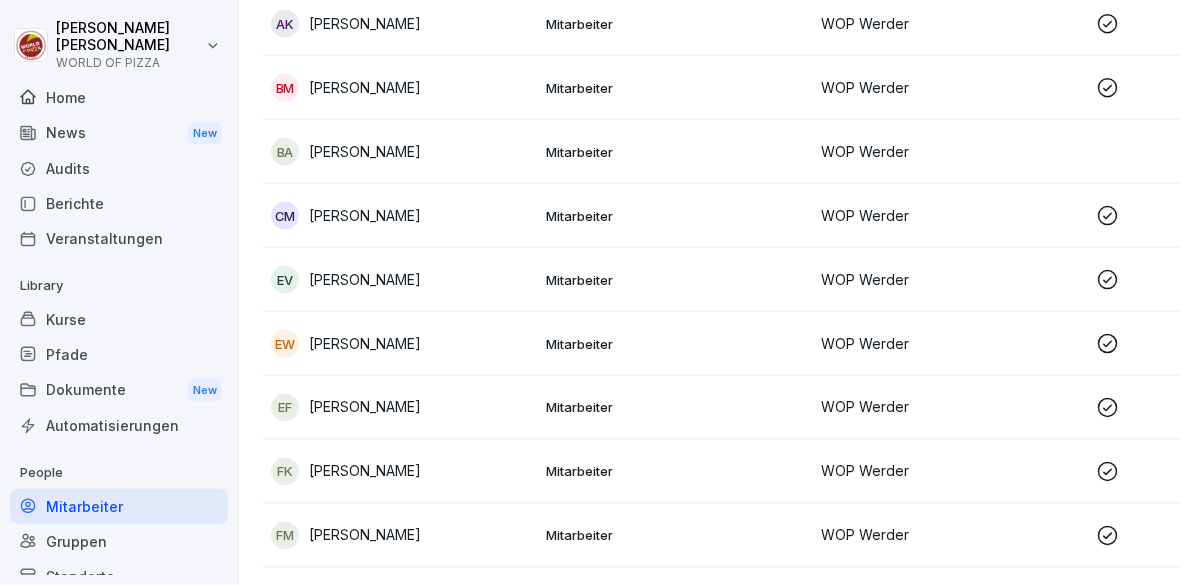scroll, scrollTop: 0, scrollLeft: 0, axis: both 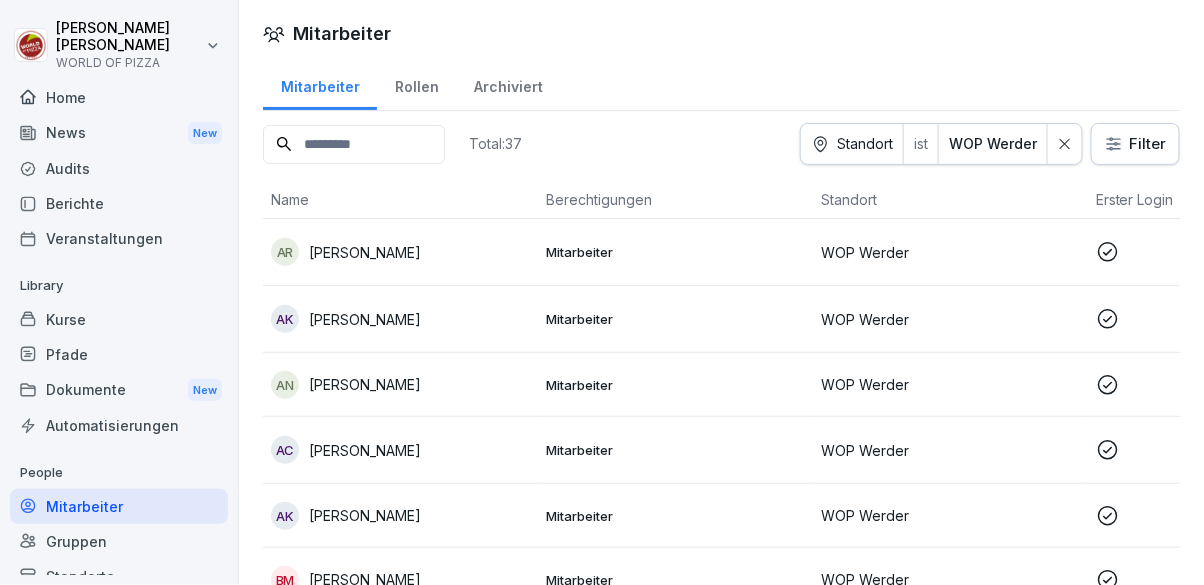 click at bounding box center (1065, 144) 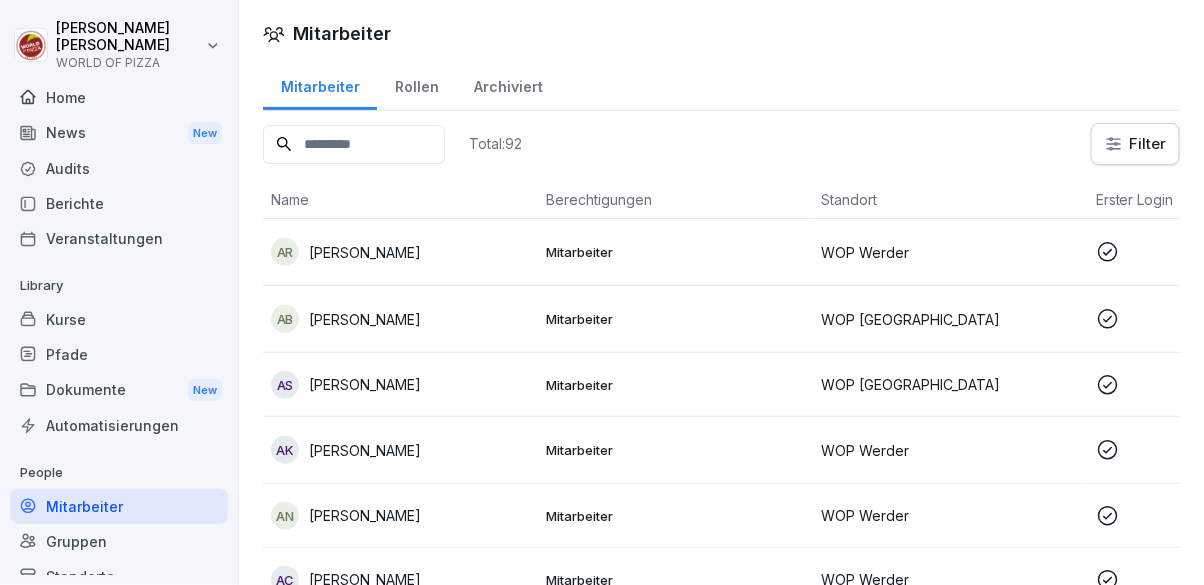 click on "[PERSON_NAME] WORLD OF PIZZA Home News New Audits Berichte Veranstaltungen Library Kurse Pfade Dokumente New Automatisierungen People Mitarbeiter Gruppen Standorte Support Einstellungen Mitarbeiter Mitarbeiter Rollen Archiviert Total:  92 Filter Name Berechtigungen Standort Erster Login [PERSON_NAME] AR [PERSON_NAME] Mitarbeiter WOP Werder [PERSON_NAME] KFZ und Bike, Teamleiter, [PERSON_NAME] KFZ AB [PERSON_NAME] Mitarbeiter WOP [GEOGRAPHIC_DATA] Fahrer nur BIKE AS [PERSON_NAME] Mitarbeiter WOP [GEOGRAPHIC_DATA] Fahrer KFZ und Bike AK [PERSON_NAME] Mitarbeiter WOP Werder [PERSON_NAME] KFZ und Bike, Innendienst, Fuhrparkleiter AN [PERSON_NAME] Mitarbeiter WOP Werder [PERSON_NAME] KFZ AC [PERSON_NAME] Mitarbeiter WOP Werder Teamleiter, Innendienst AK [PERSON_NAME] Mitarbeiter WOP Werder [PERSON_NAME] nur BIKE AM [PERSON_NAME] Mitarbeiter WOP [GEOGRAPHIC_DATA] Fahrer KFZ und Bike BY [PERSON_NAME] Mitarbeiter WOP [GEOGRAPHIC_DATA] Fahrer KFZ [PERSON_NAME] Mitarbeiter WOP Werder [PERSON_NAME] KFZ BN [PERSON_NAME] Mitarbeiter WOP [GEOGRAPHIC_DATA] Fahrer KFZ und Bike" at bounding box center [602, 292] 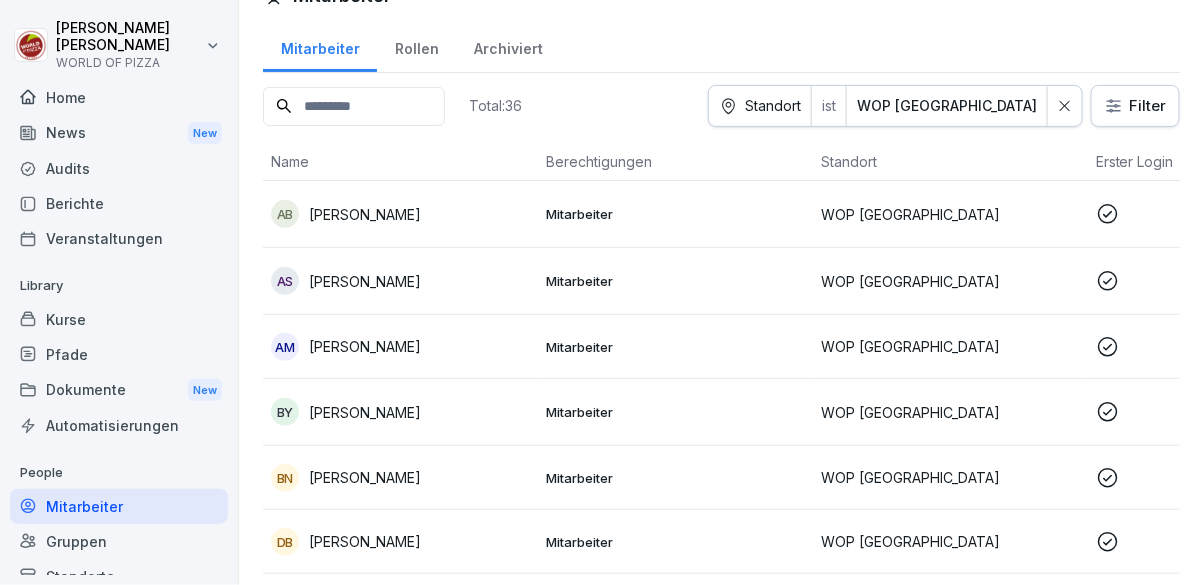 scroll, scrollTop: 0, scrollLeft: 0, axis: both 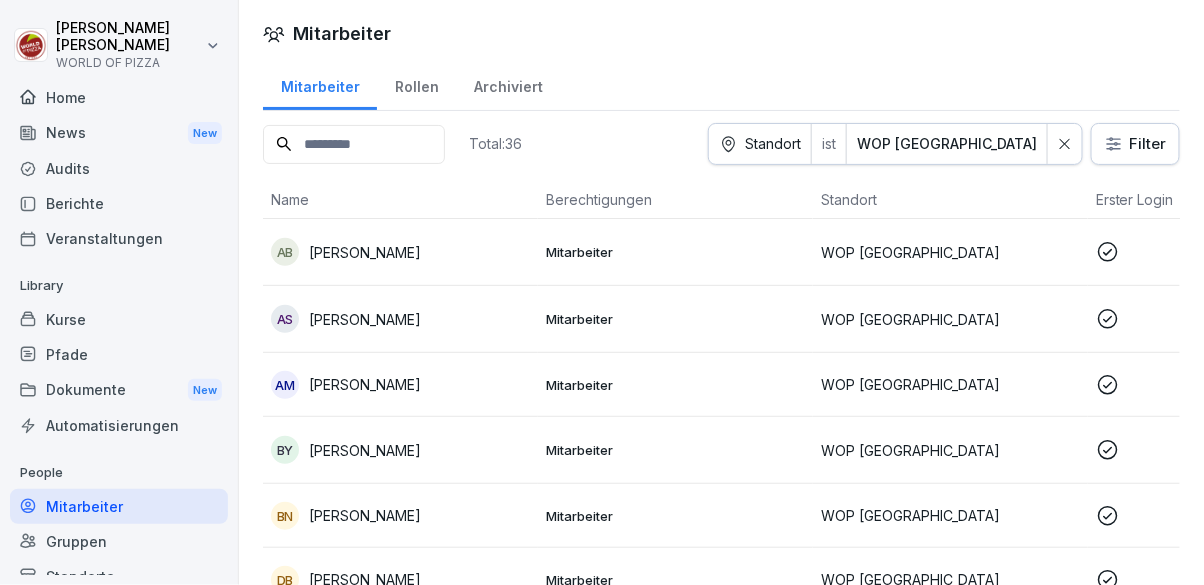 click at bounding box center (1065, 144) 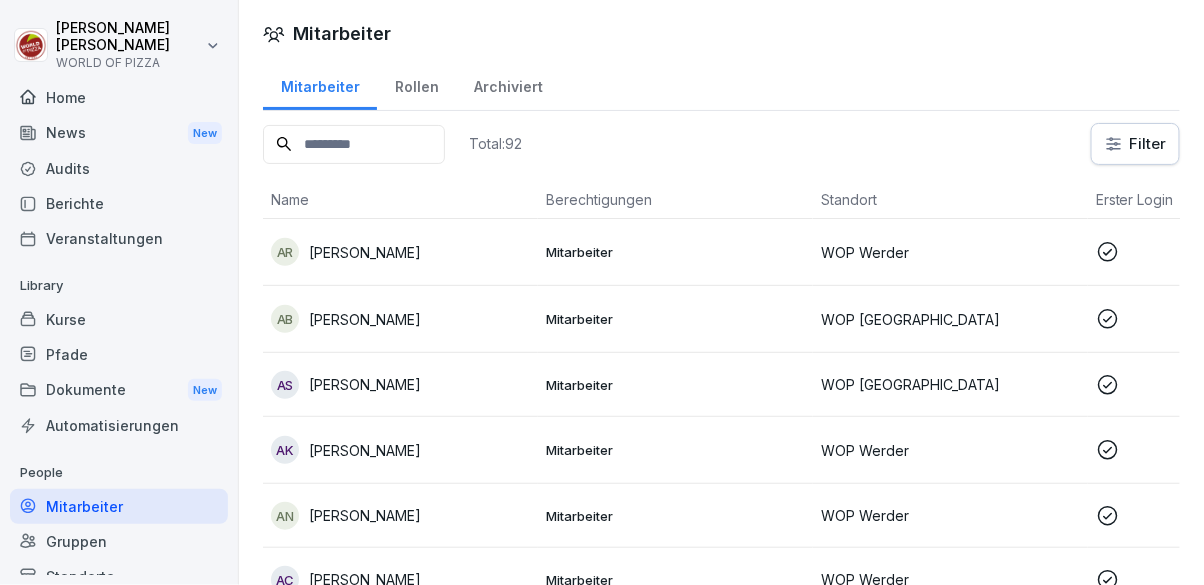 click at bounding box center [354, 144] 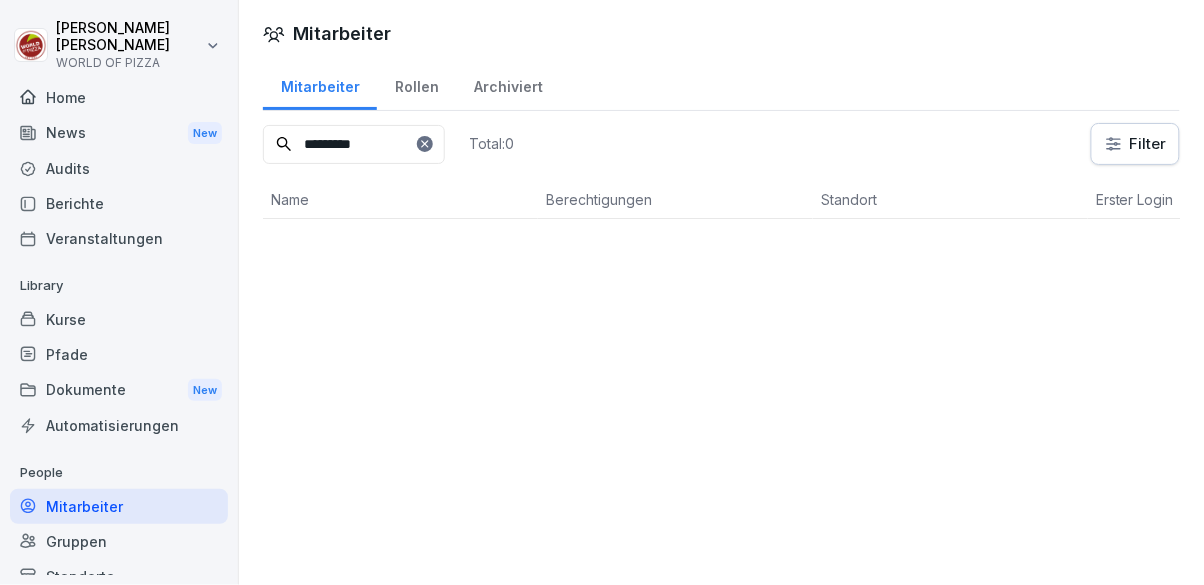 type on "*********" 